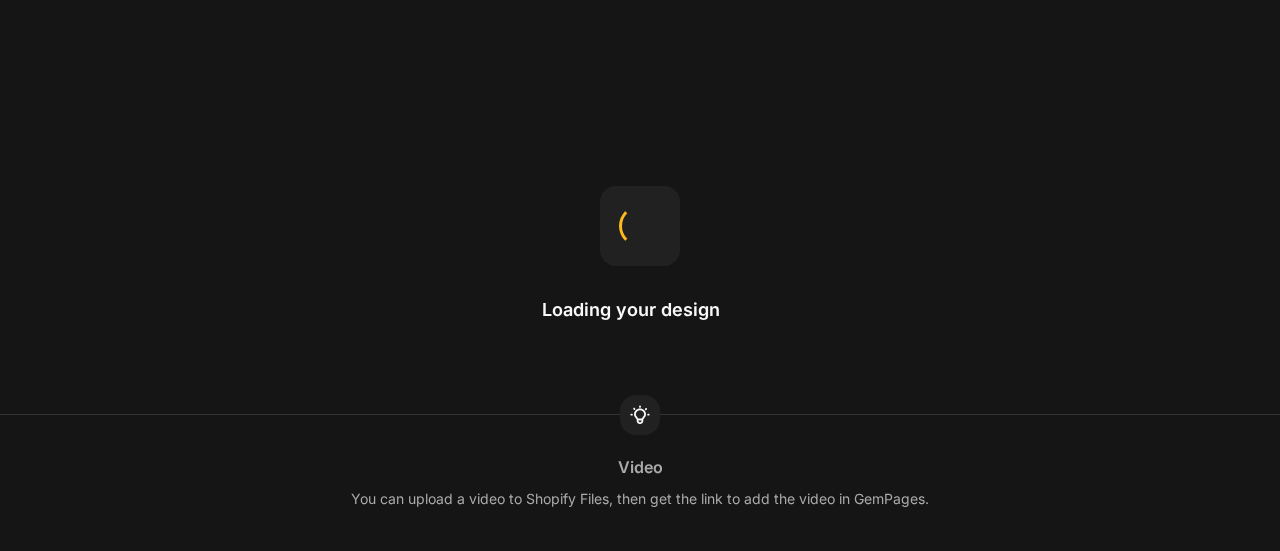 scroll, scrollTop: 0, scrollLeft: 0, axis: both 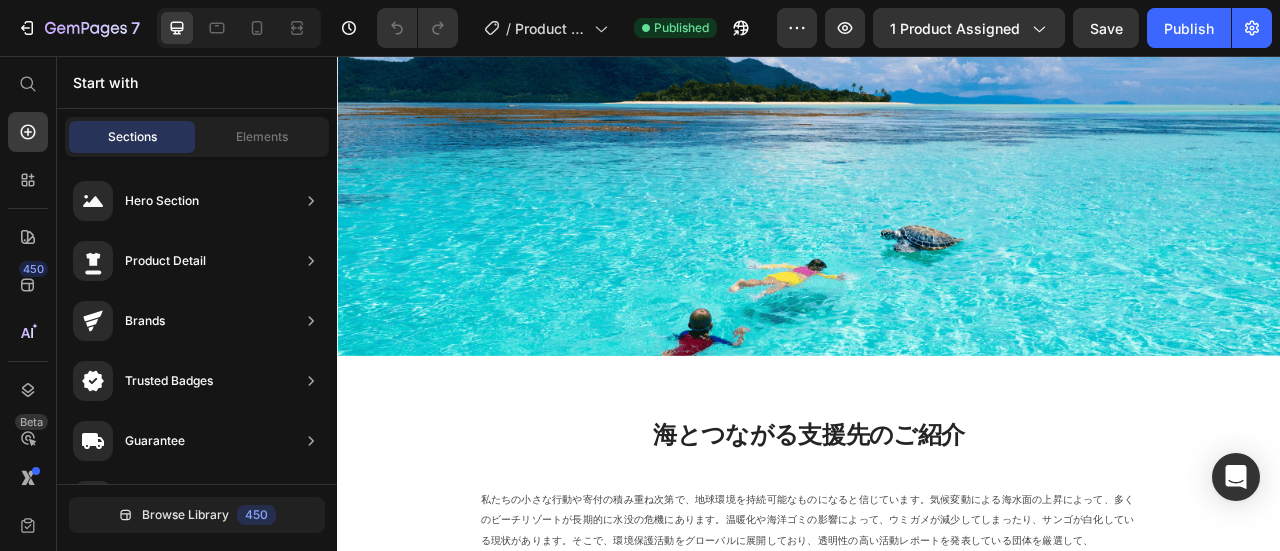 click on "2,250" at bounding box center [555, 1174] 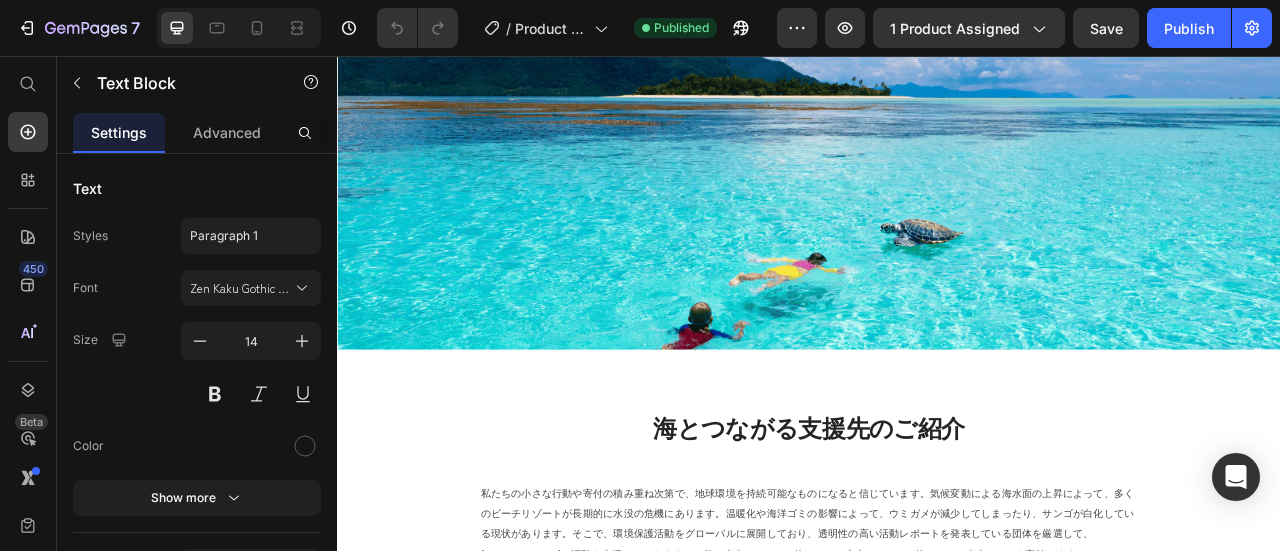 scroll, scrollTop: 1679, scrollLeft: 0, axis: vertical 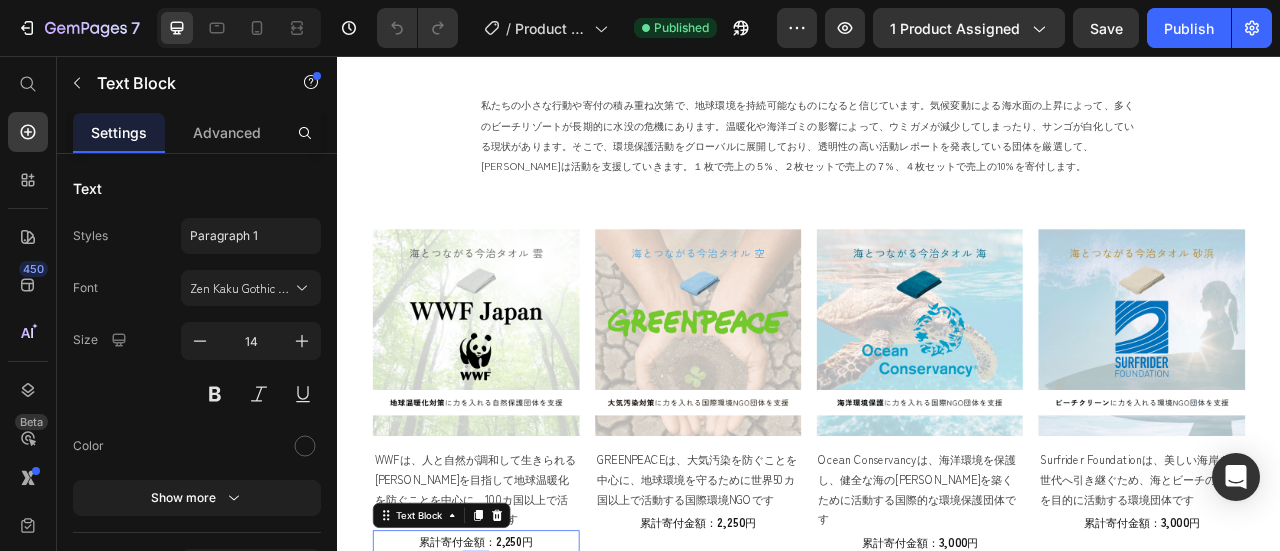 click on "2,250" at bounding box center (555, 673) 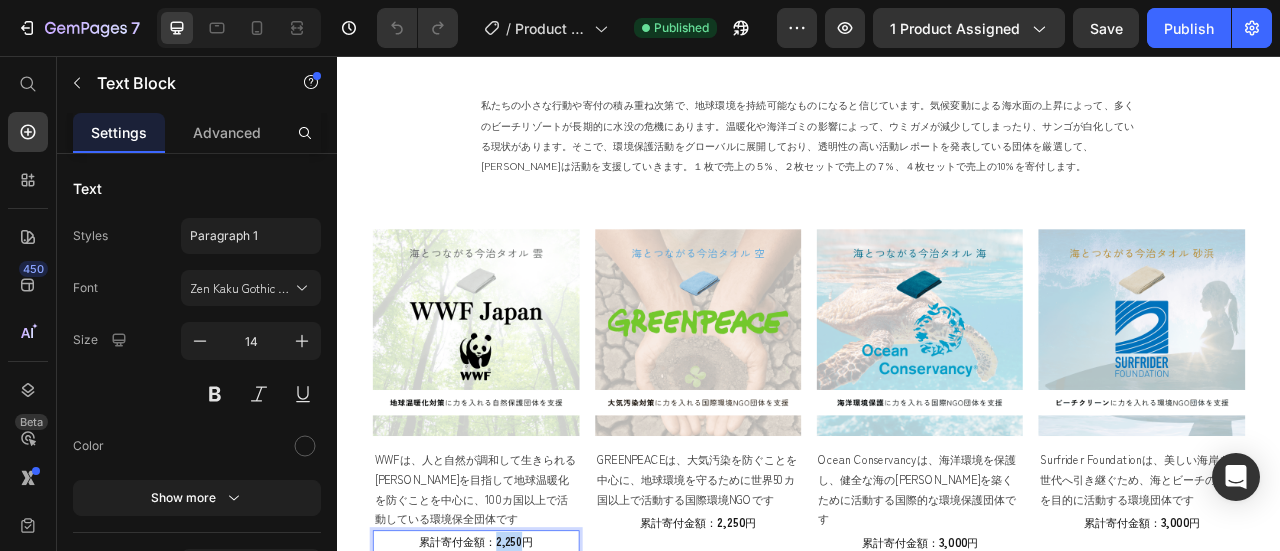 click on "2,250" at bounding box center [555, 673] 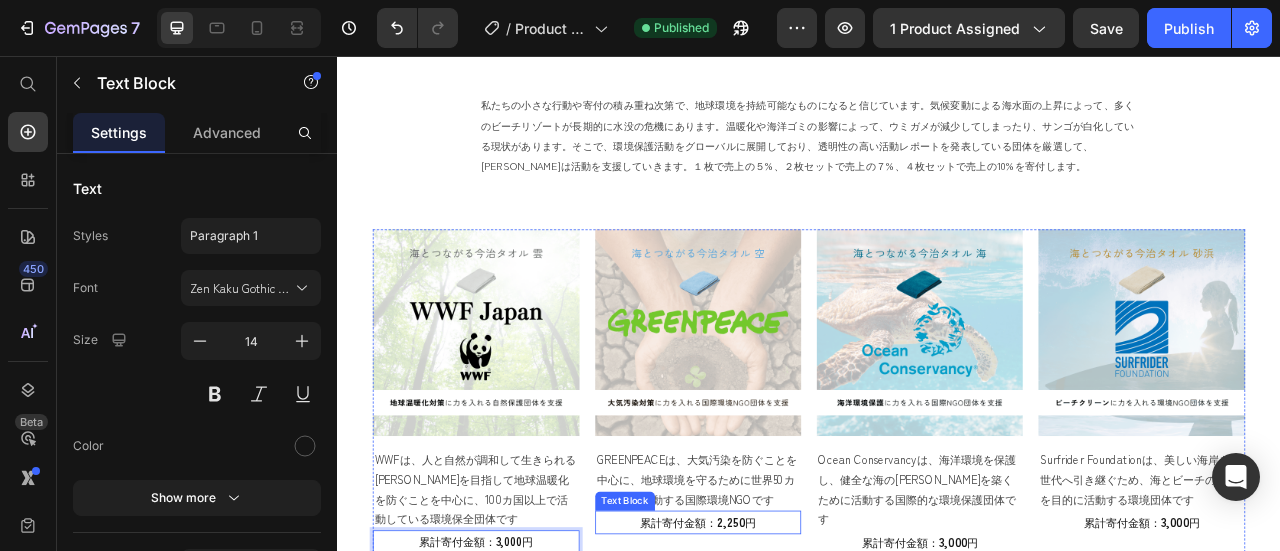 click on "2,250" at bounding box center [838, 648] 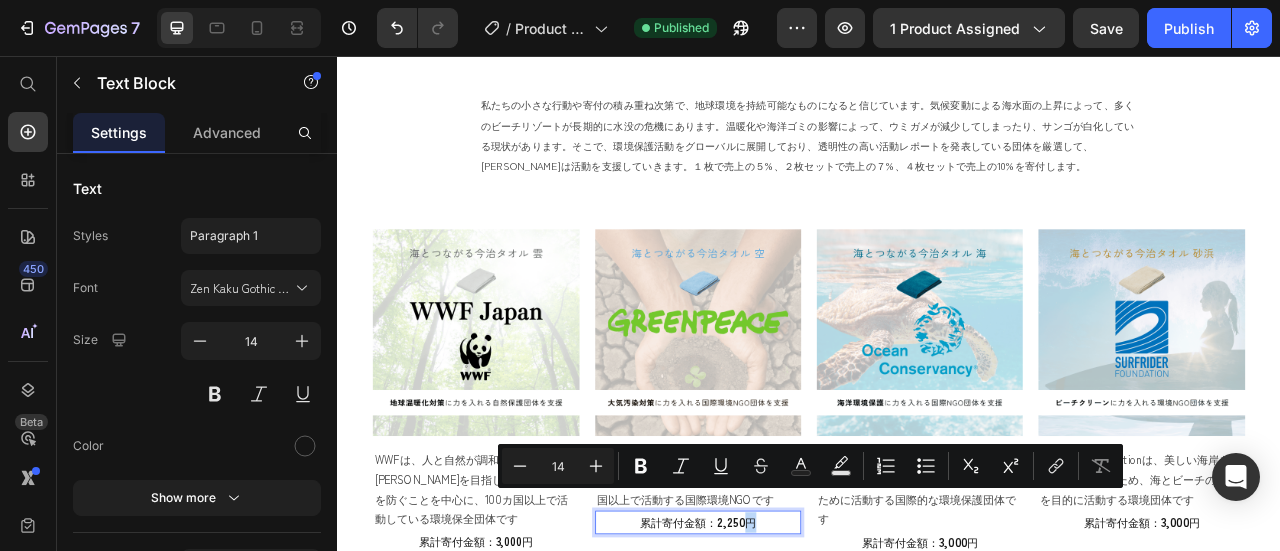 click on "2,250" at bounding box center (838, 648) 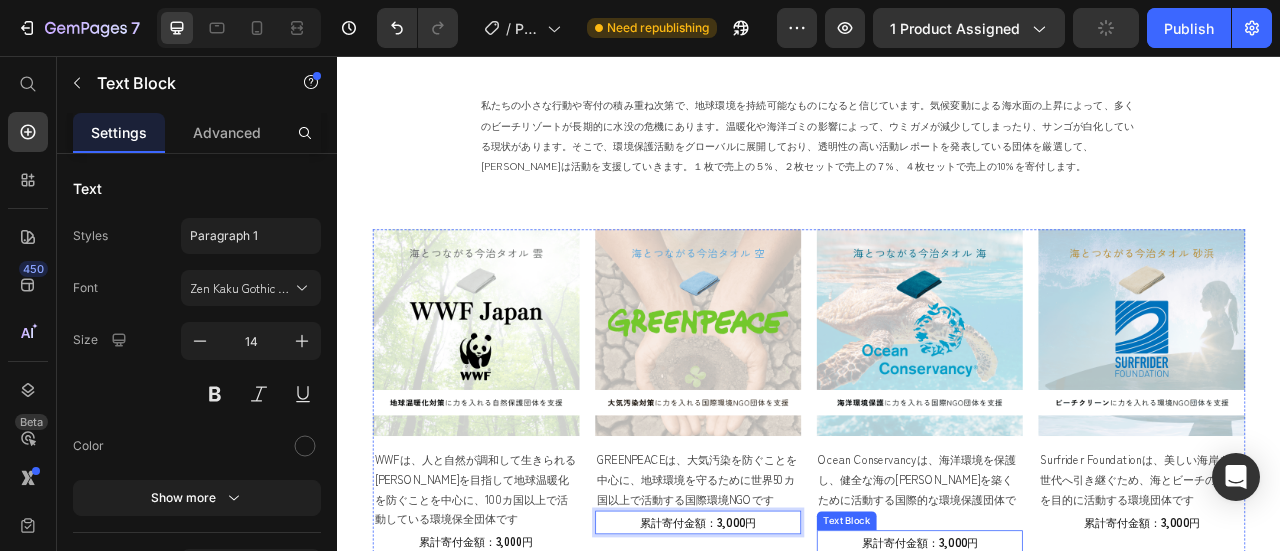 click on "3,000" at bounding box center (1120, 673) 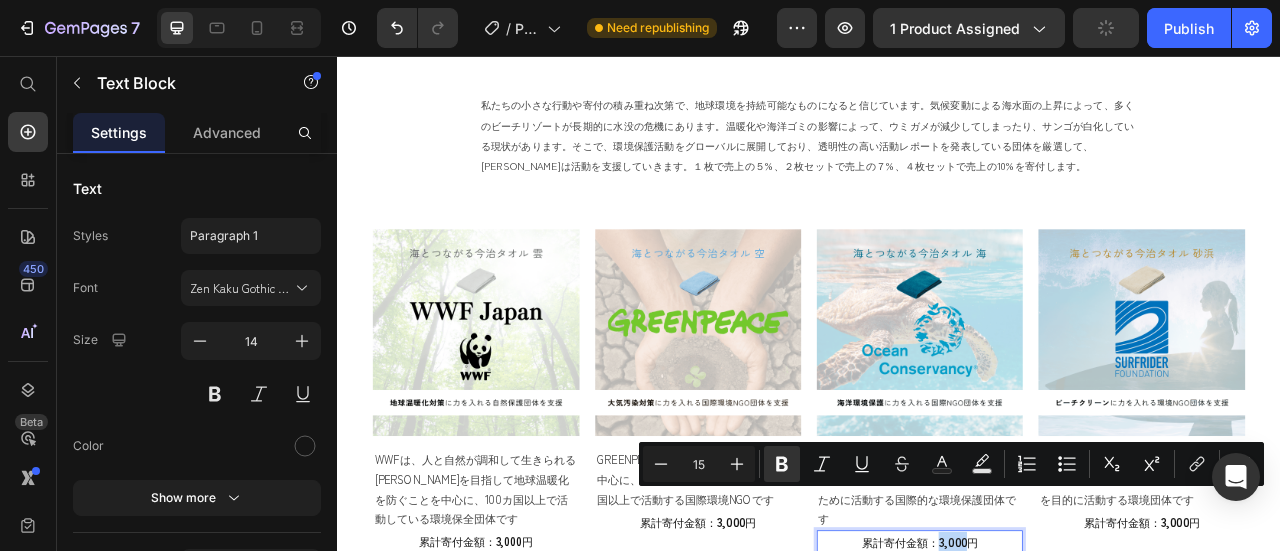 click on "3,000" at bounding box center [1120, 673] 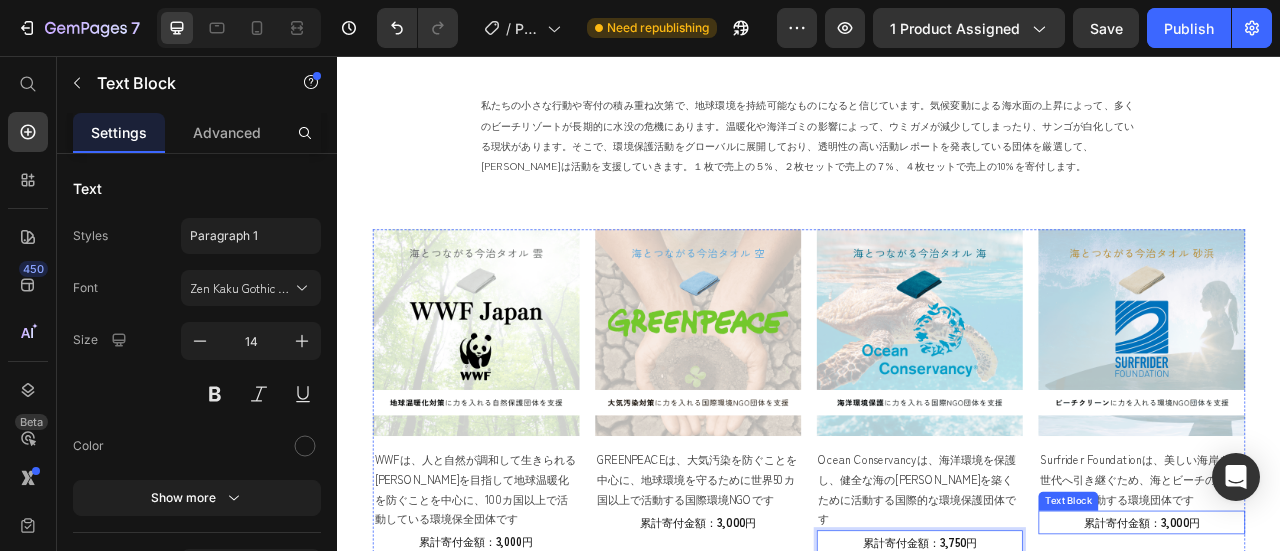 click on "3,000" at bounding box center [1403, 648] 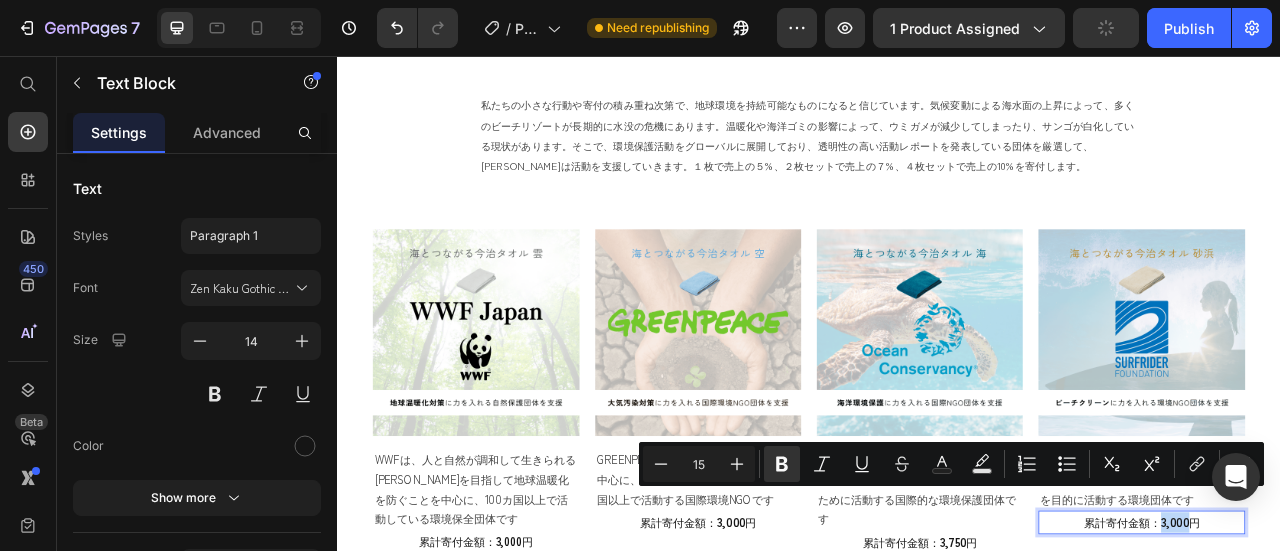 click on "3,000" at bounding box center (1403, 648) 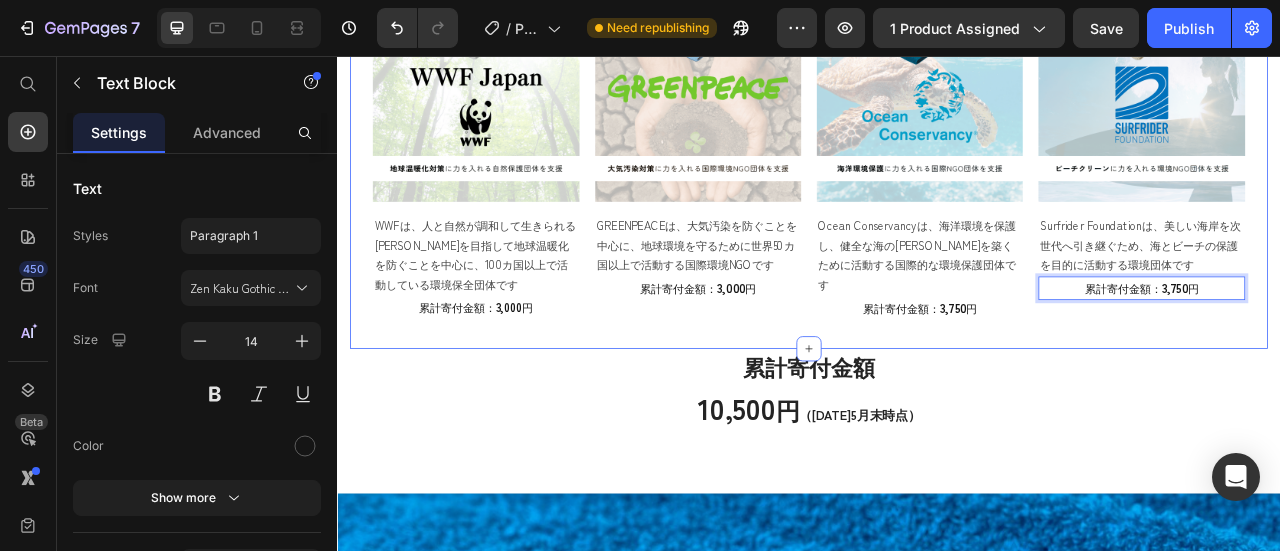 scroll, scrollTop: 1982, scrollLeft: 0, axis: vertical 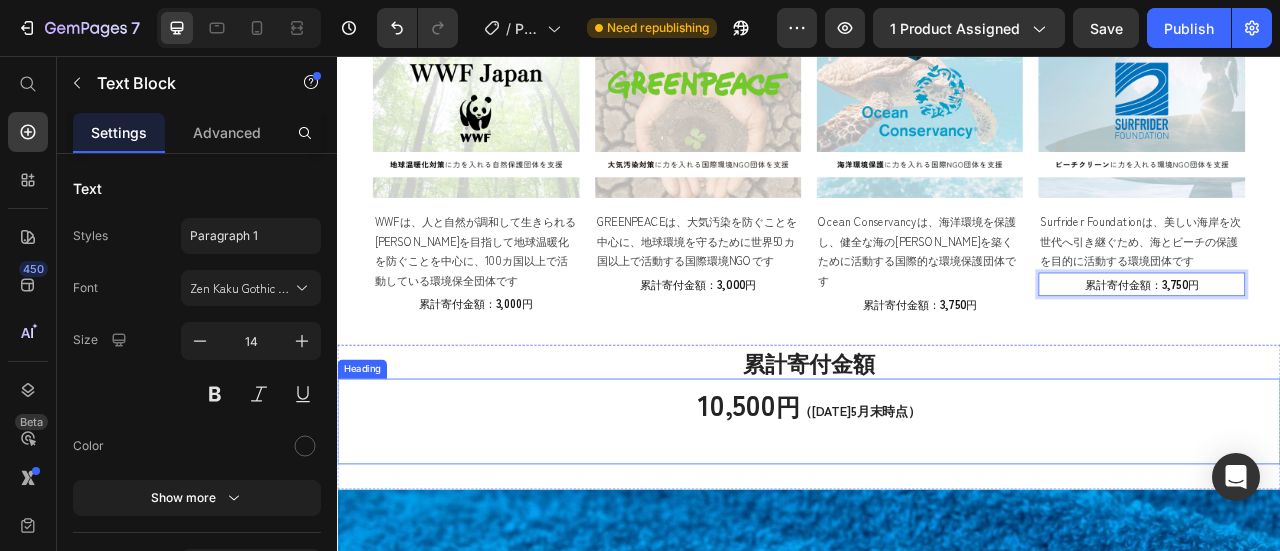 click on "10,500" at bounding box center [845, 498] 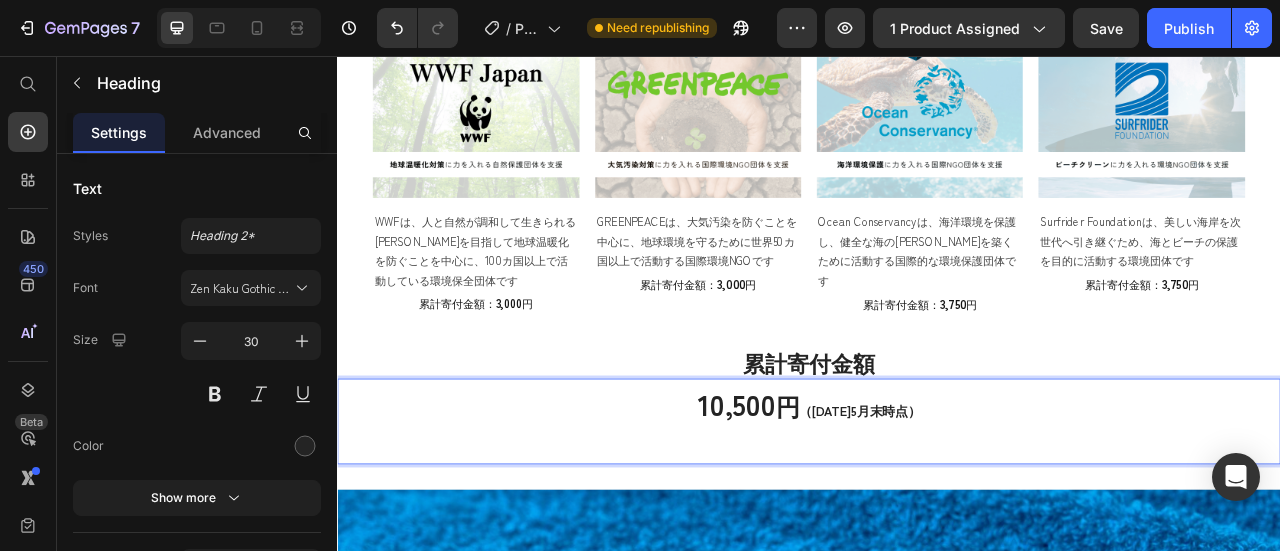 click on "10,500" at bounding box center [845, 498] 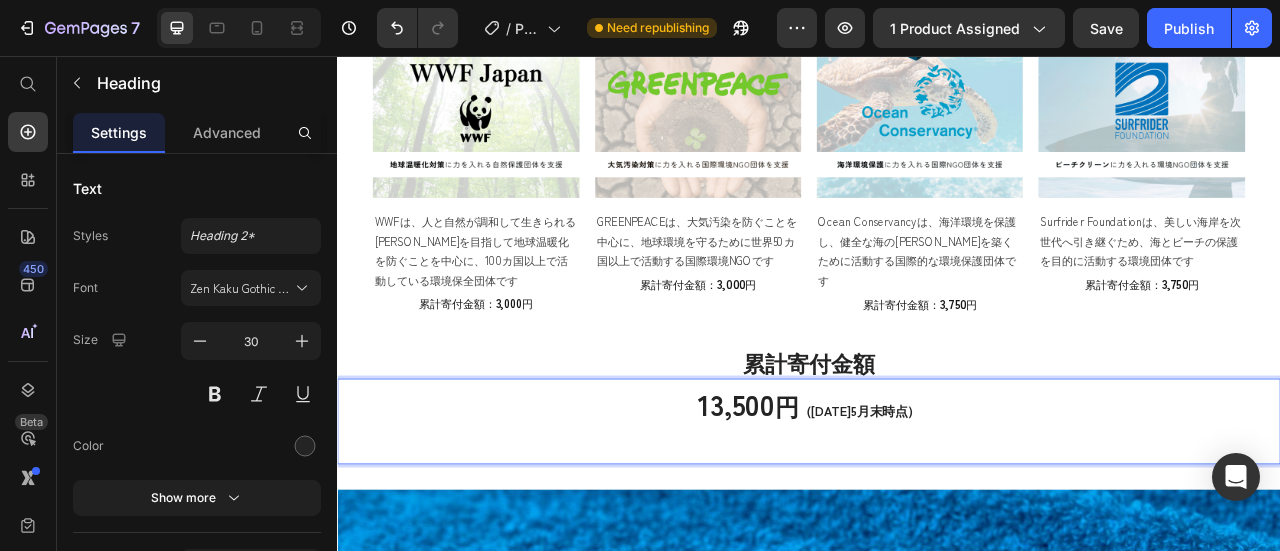 click on "（[DATE]5月末時点）" at bounding box center (1001, 507) 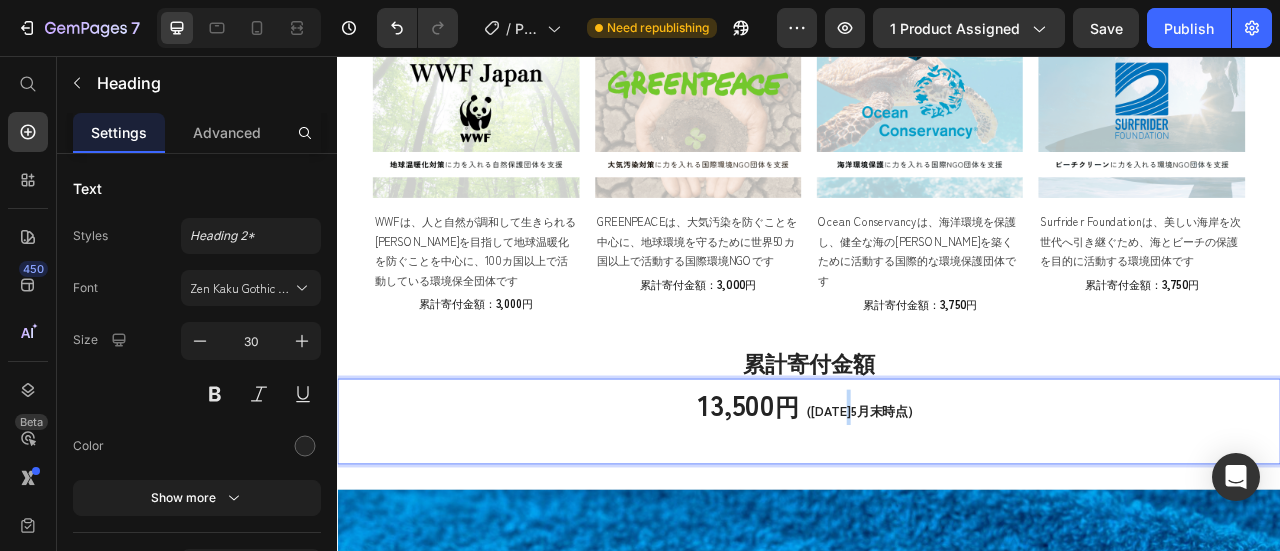 click on "（[DATE]5月末時点）" at bounding box center (1001, 507) 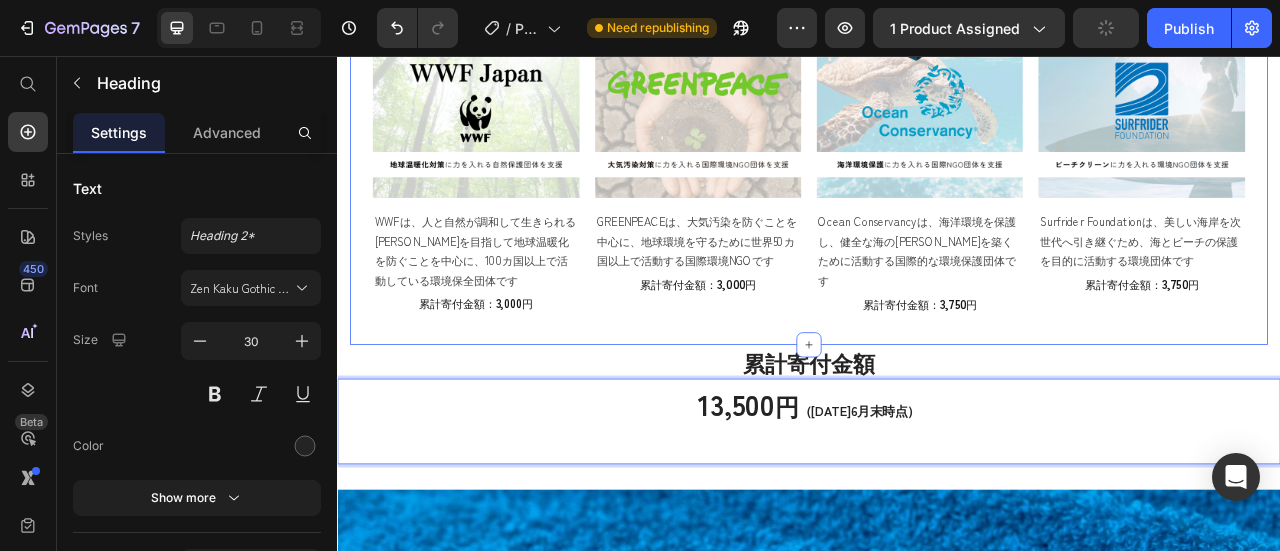 click on "Image WWFは、人と自然が調和して生きられる[PERSON_NAME]を目指して地球温暖化を防ぐことを中心に、100カ国以上で活動している環境保全団体です Text Block 累計寄付金額： 3,000 円 Text Block Image GREENPEACEは、大気汚染を防ぐことを中心に、地球環境を守るために世界50カ国以上で活動する国際環境NGOです Text Block 累計寄付金額： 3,000 円 Text Block Image Ocean Conservancyは、海洋環境を保護し、健全な海の[PERSON_NAME]を築くために活動する国際的な環境保護団体です Text Block 累計寄付金額： 3,750 円 Text Block Image Surfrider Foundationは、美しい海岸を次世代へ引き継ぐため、海とビーチの保護を目的に活動する環境団体です Text Block 累計寄付金額： 3,750 円 Text Block Row Section 6/25" at bounding box center [937, 172] 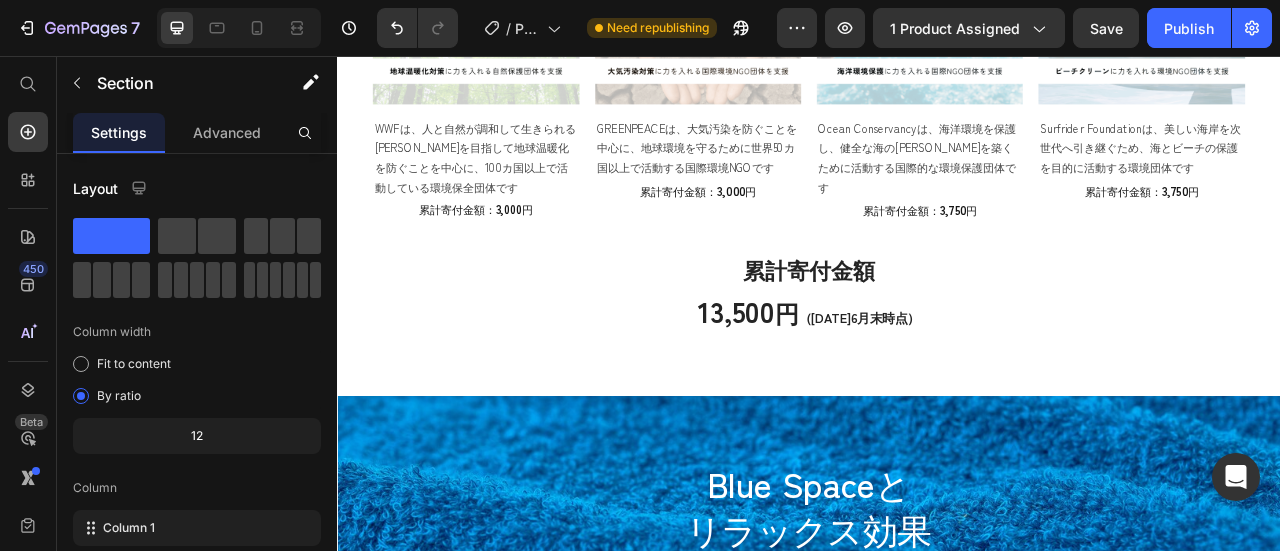 scroll, scrollTop: 763, scrollLeft: 0, axis: vertical 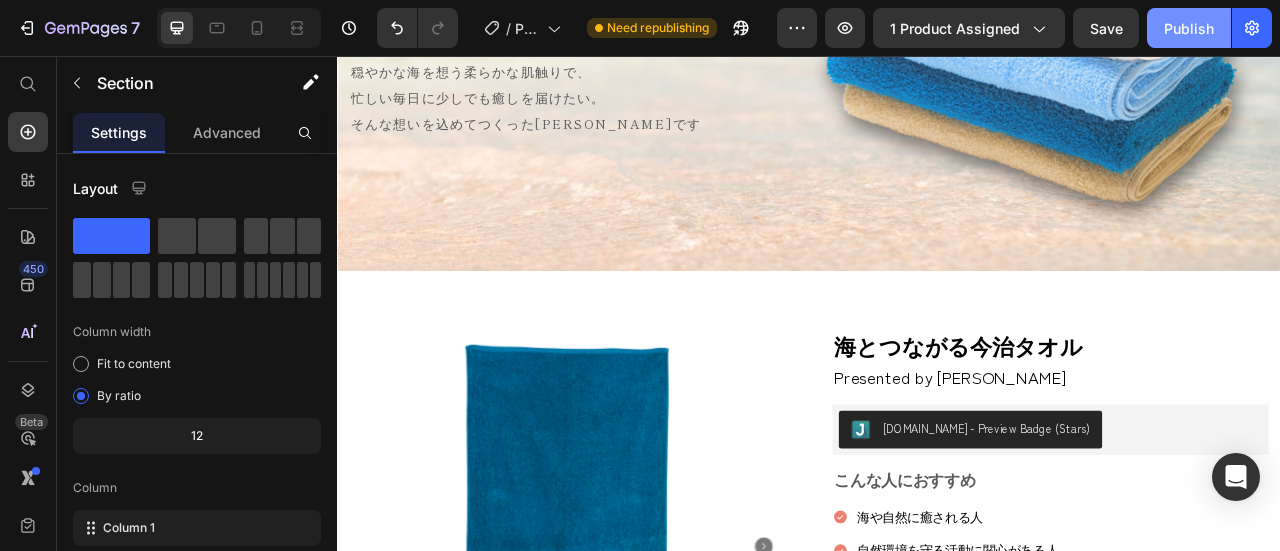 click on "Publish" 